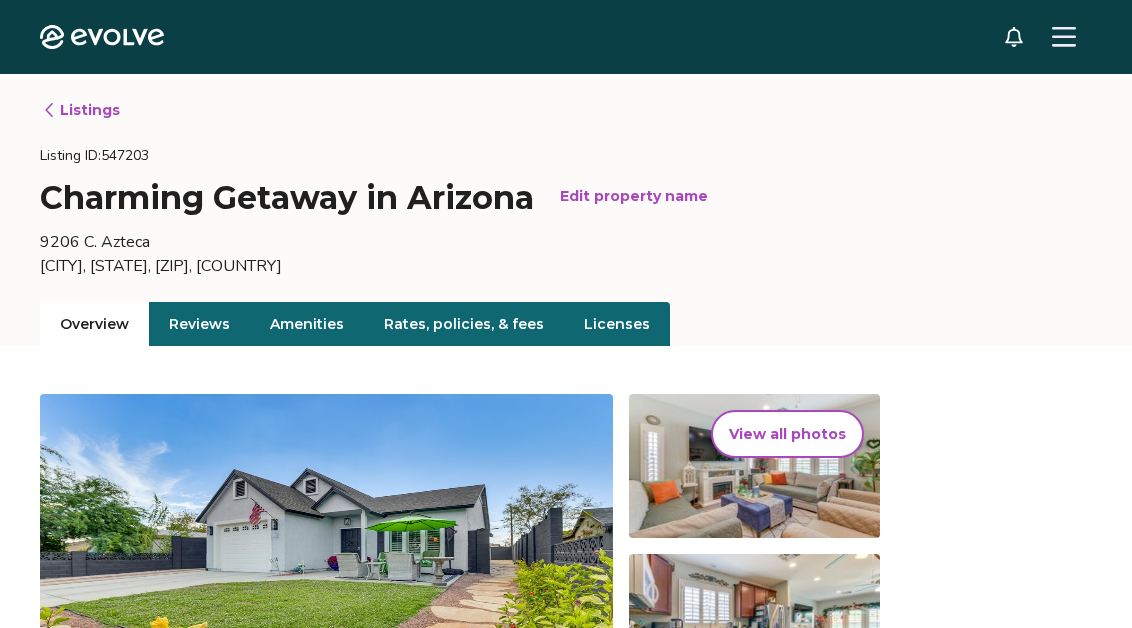 scroll, scrollTop: 0, scrollLeft: 0, axis: both 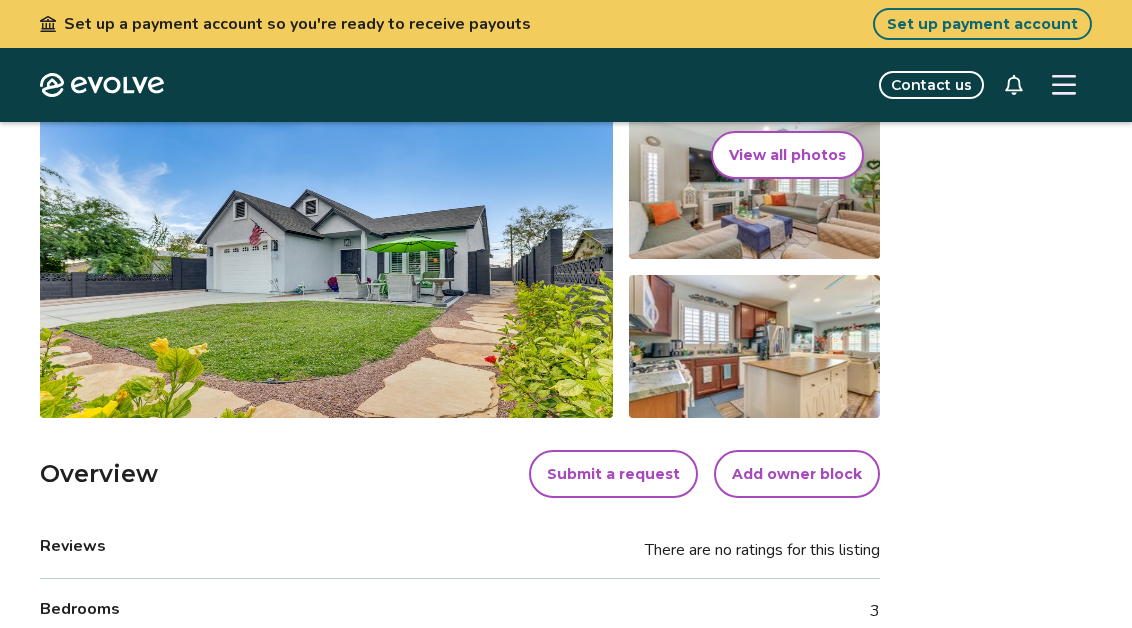 drag, startPoint x: 1138, startPoint y: 95, endPoint x: 1146, endPoint y: 157, distance: 62.514 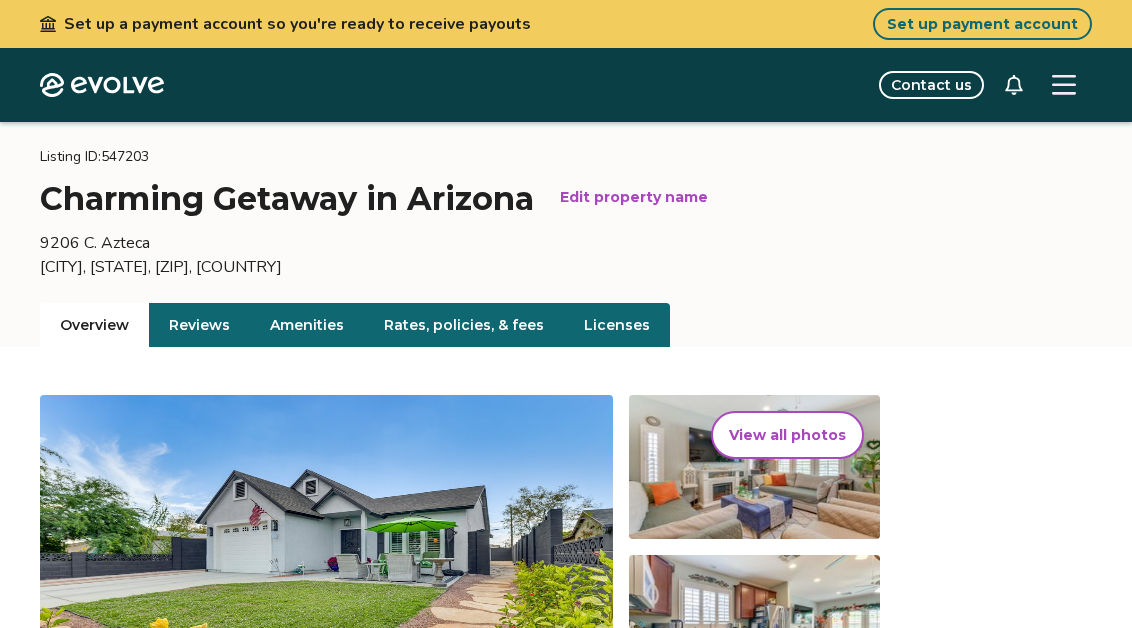 scroll, scrollTop: 0, scrollLeft: 0, axis: both 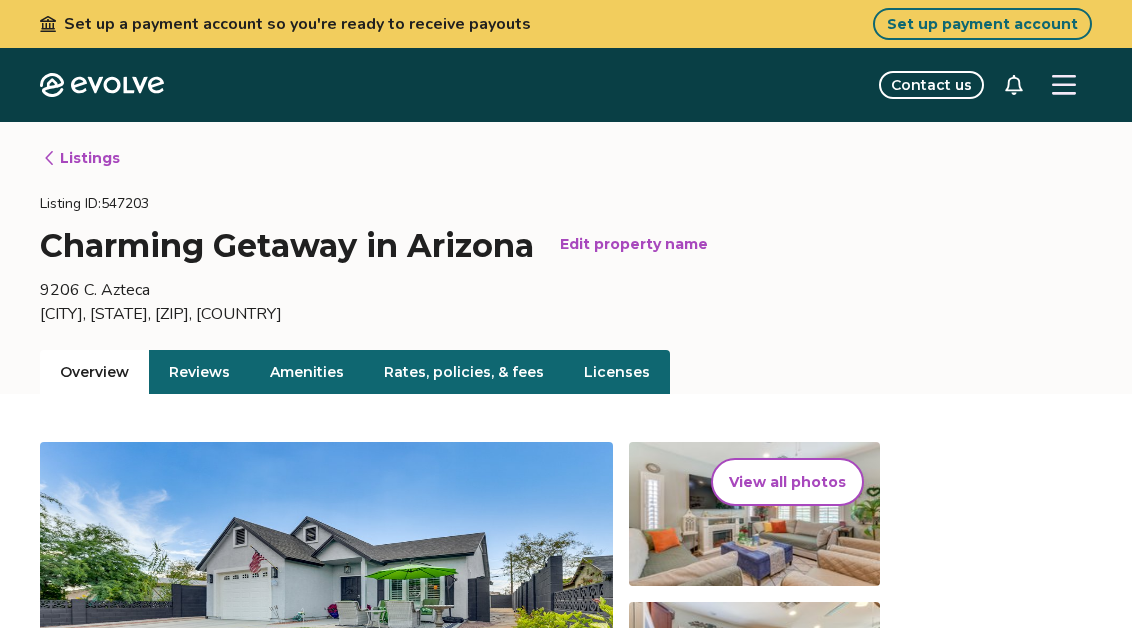 click on "Listings" at bounding box center (81, 158) 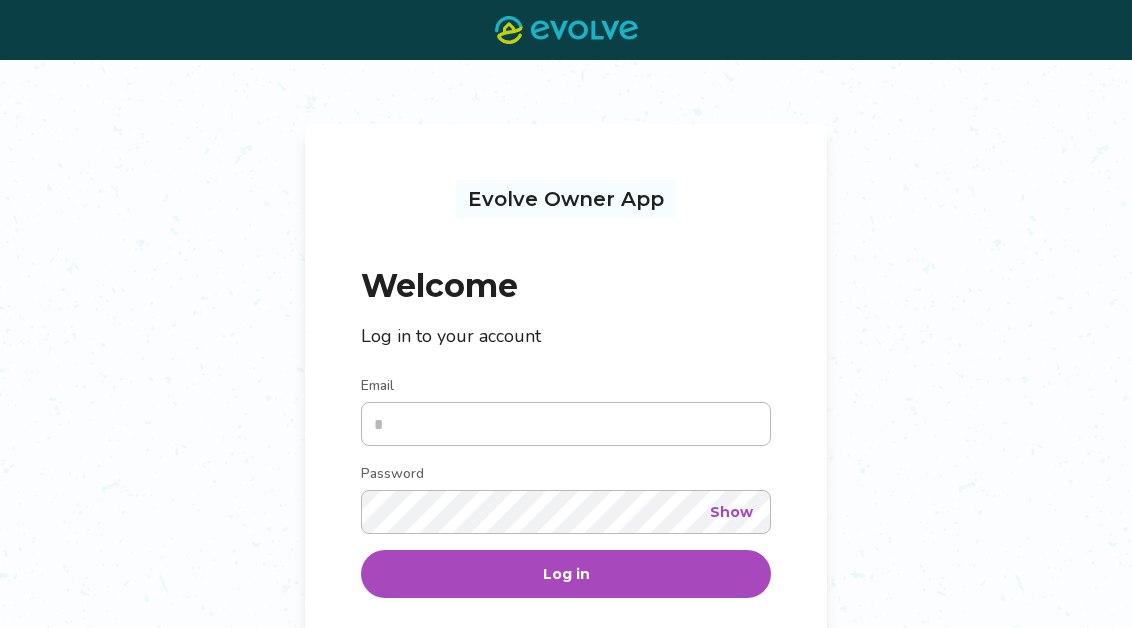 click on "Email" at bounding box center [566, 424] 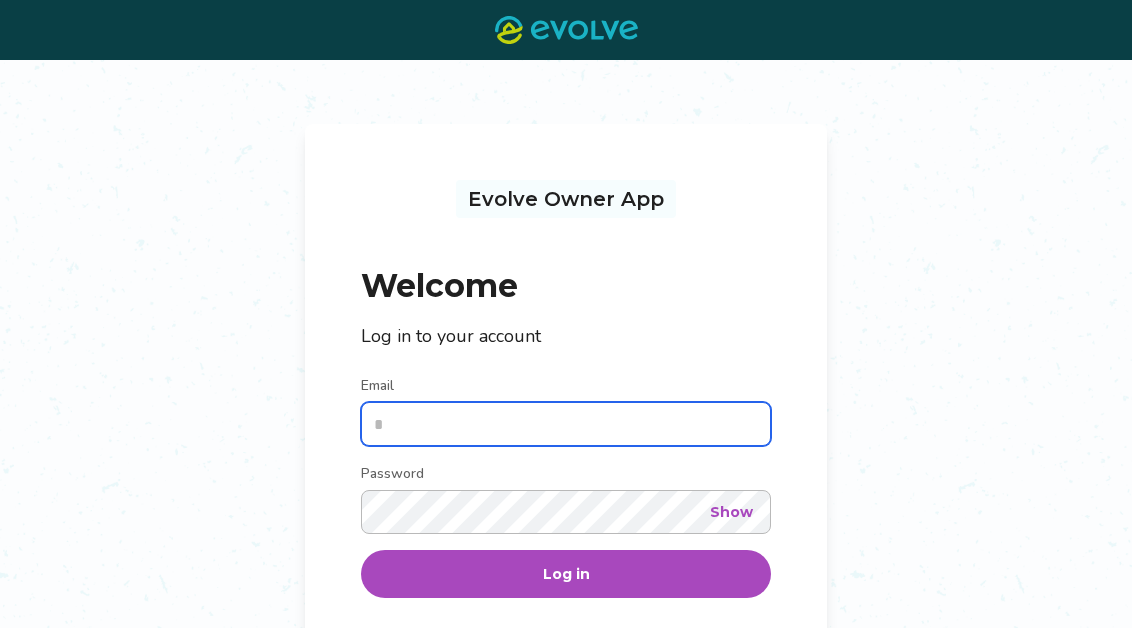 type on "**********" 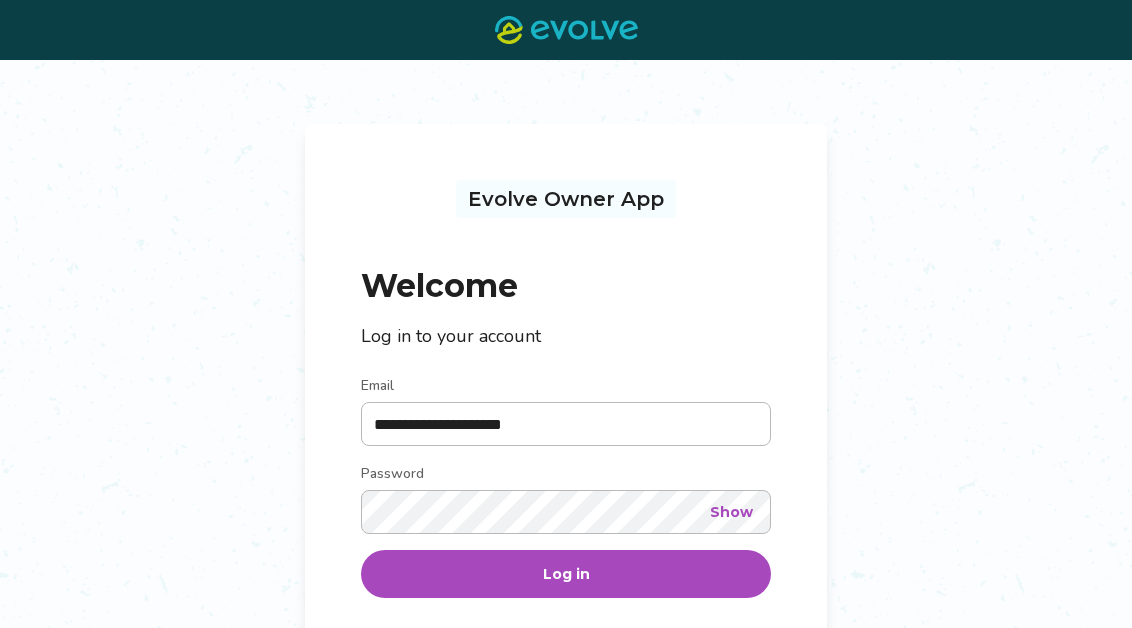 click on "Log in" at bounding box center (566, 574) 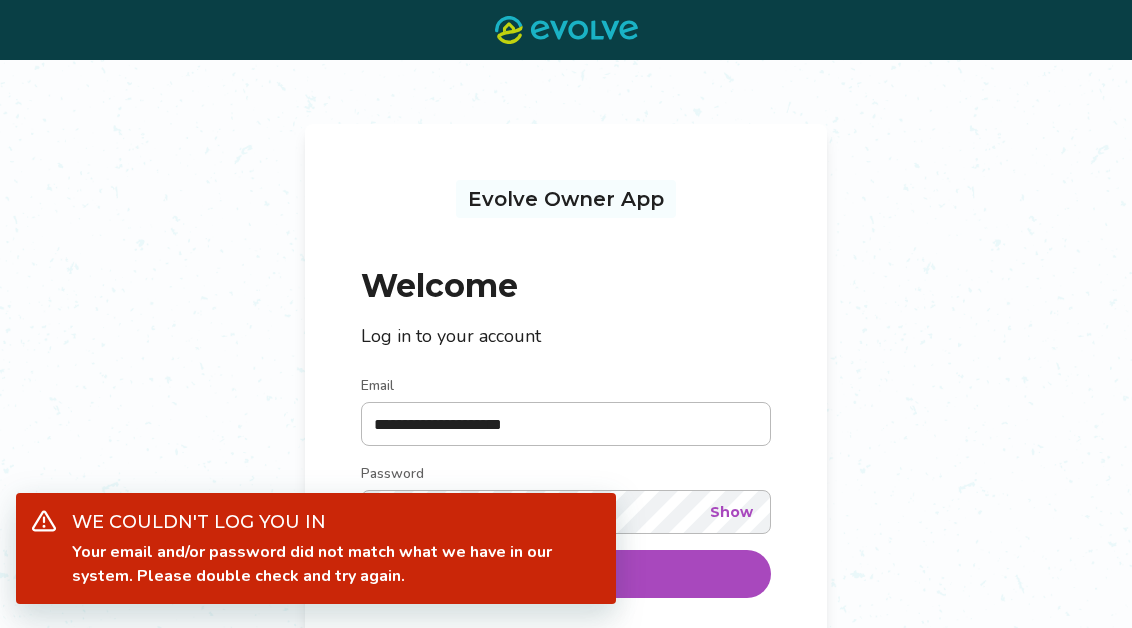 click on "**********" at bounding box center (566, 441) 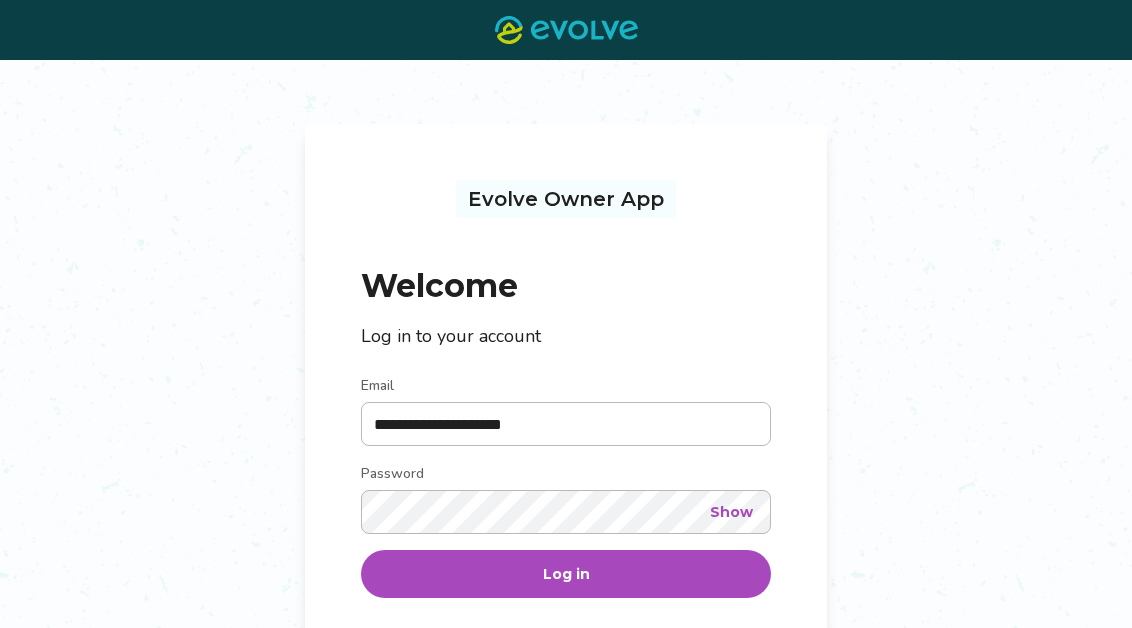 click on "Show" at bounding box center [731, 512] 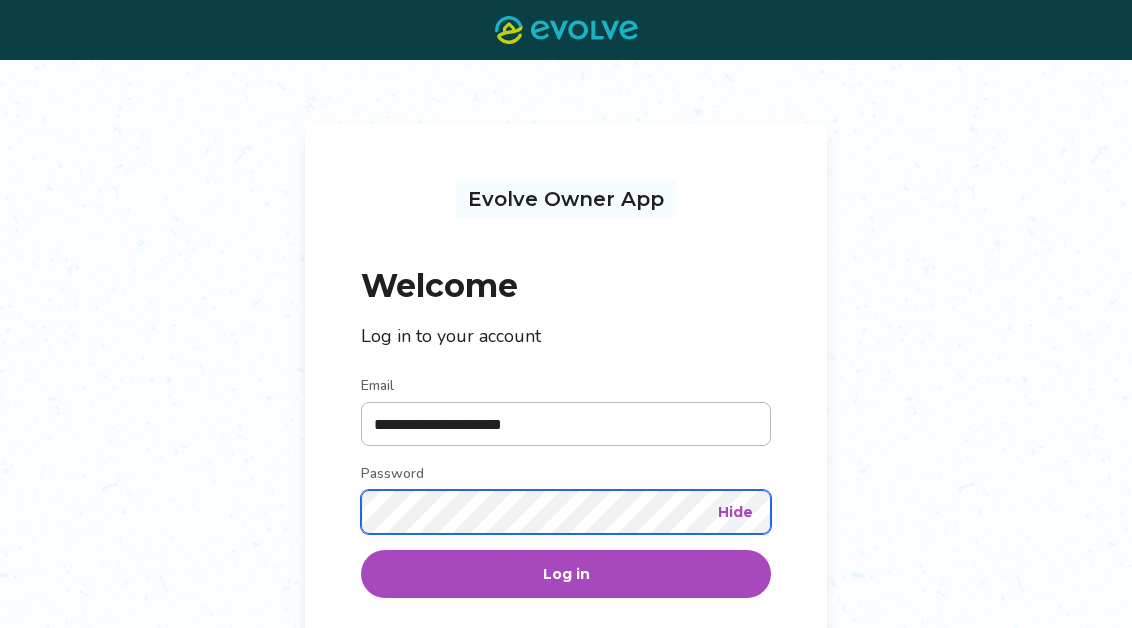 click on "**********" at bounding box center (566, 473) 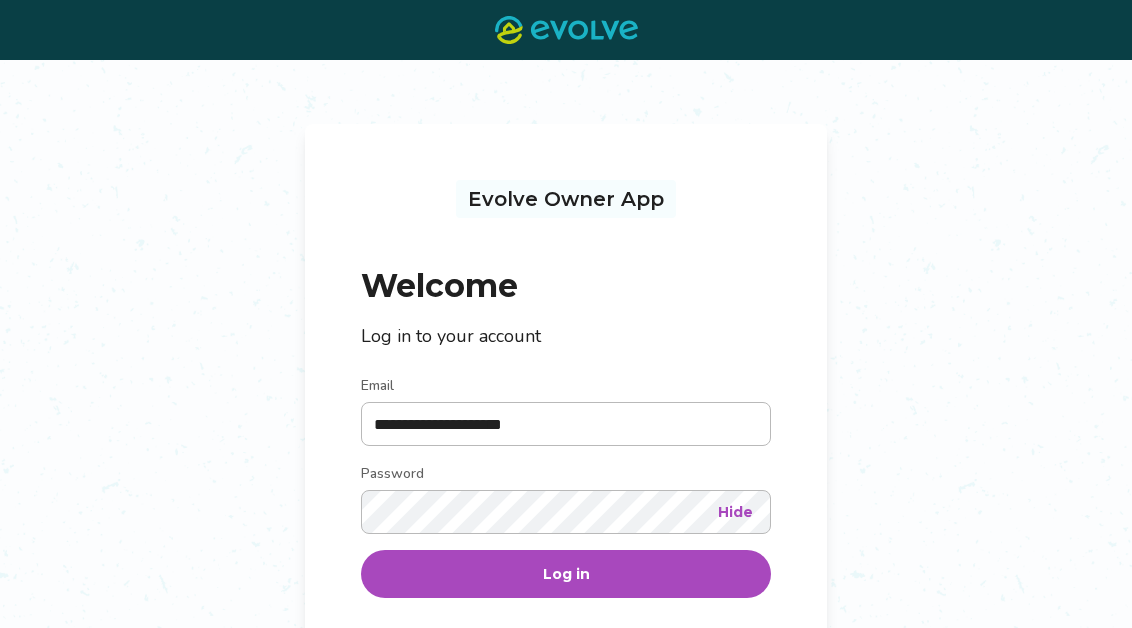 click on "Log in" at bounding box center (566, 574) 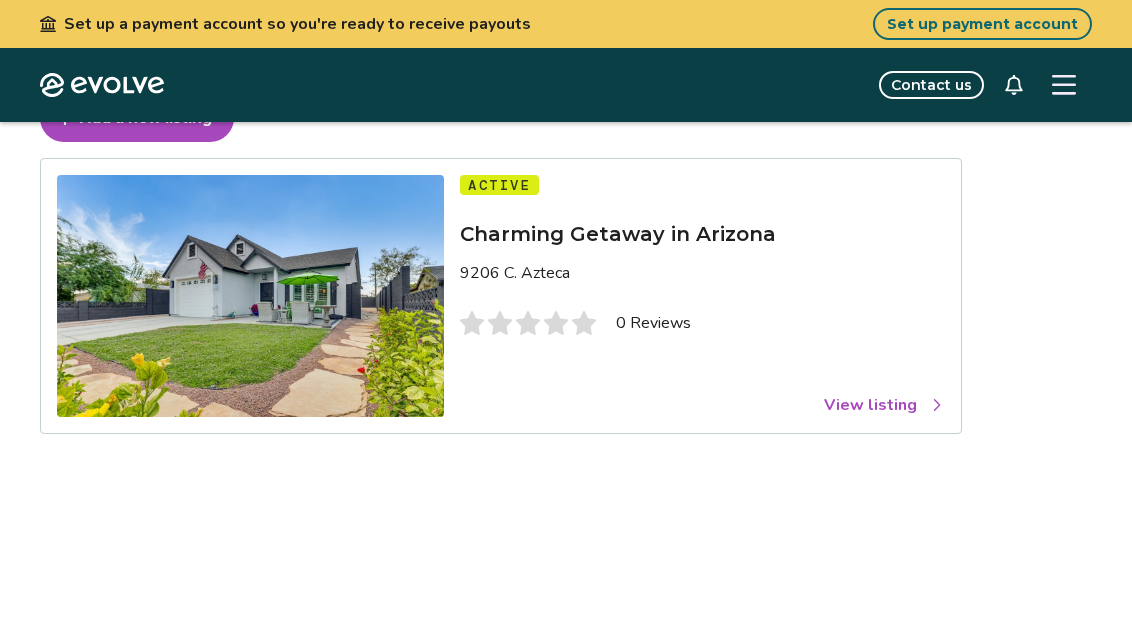 scroll, scrollTop: 140, scrollLeft: 0, axis: vertical 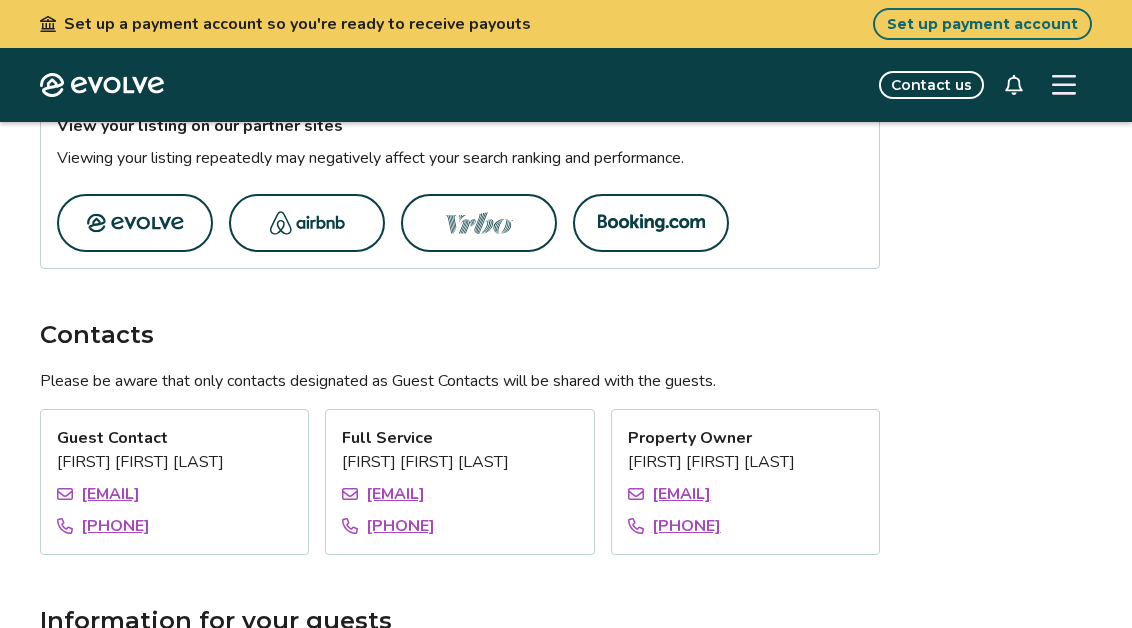 click at bounding box center [307, 223] 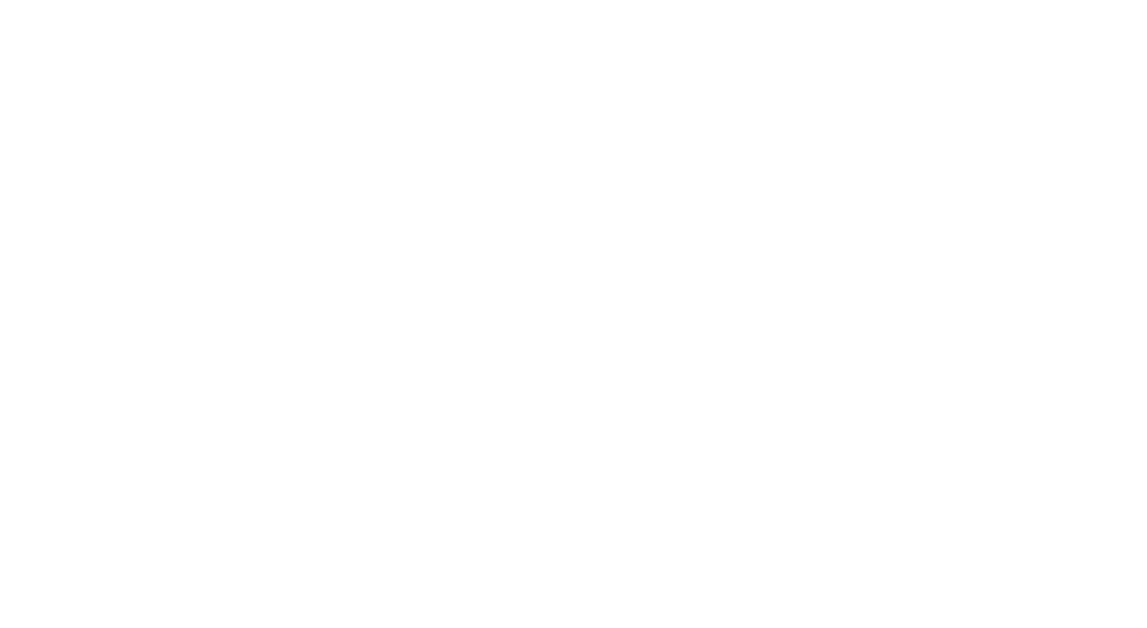 scroll, scrollTop: 0, scrollLeft: 0, axis: both 